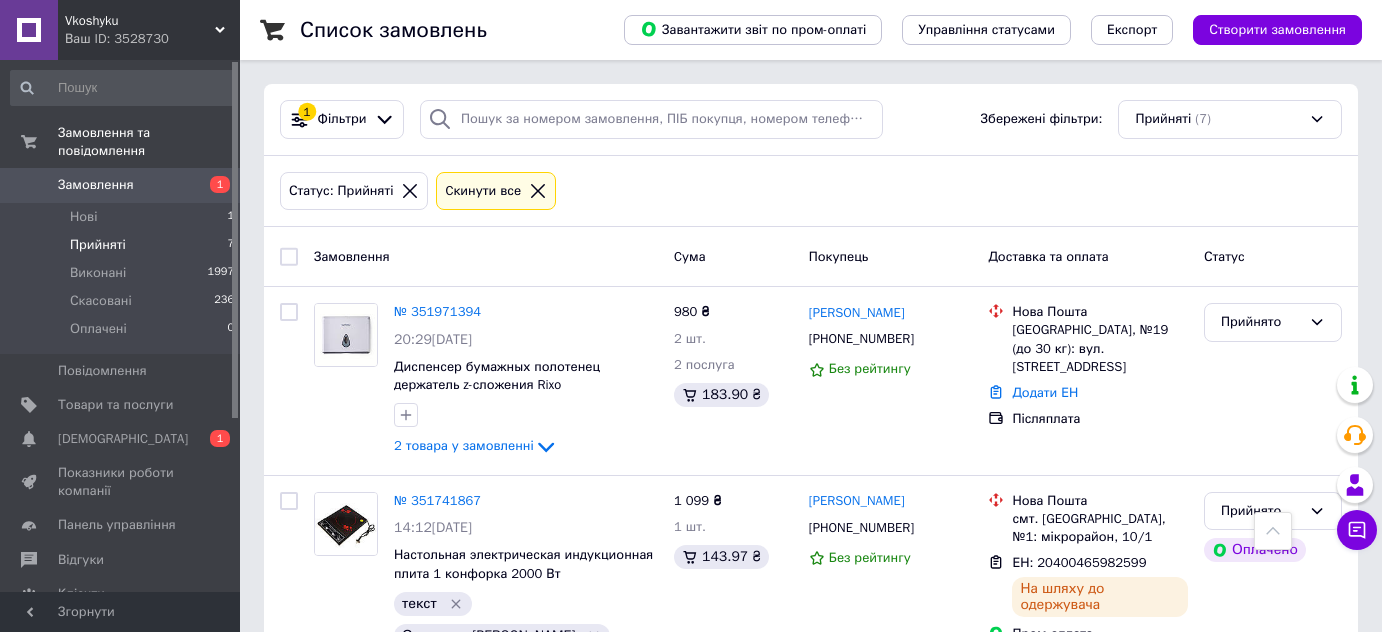 scroll, scrollTop: 1282, scrollLeft: 0, axis: vertical 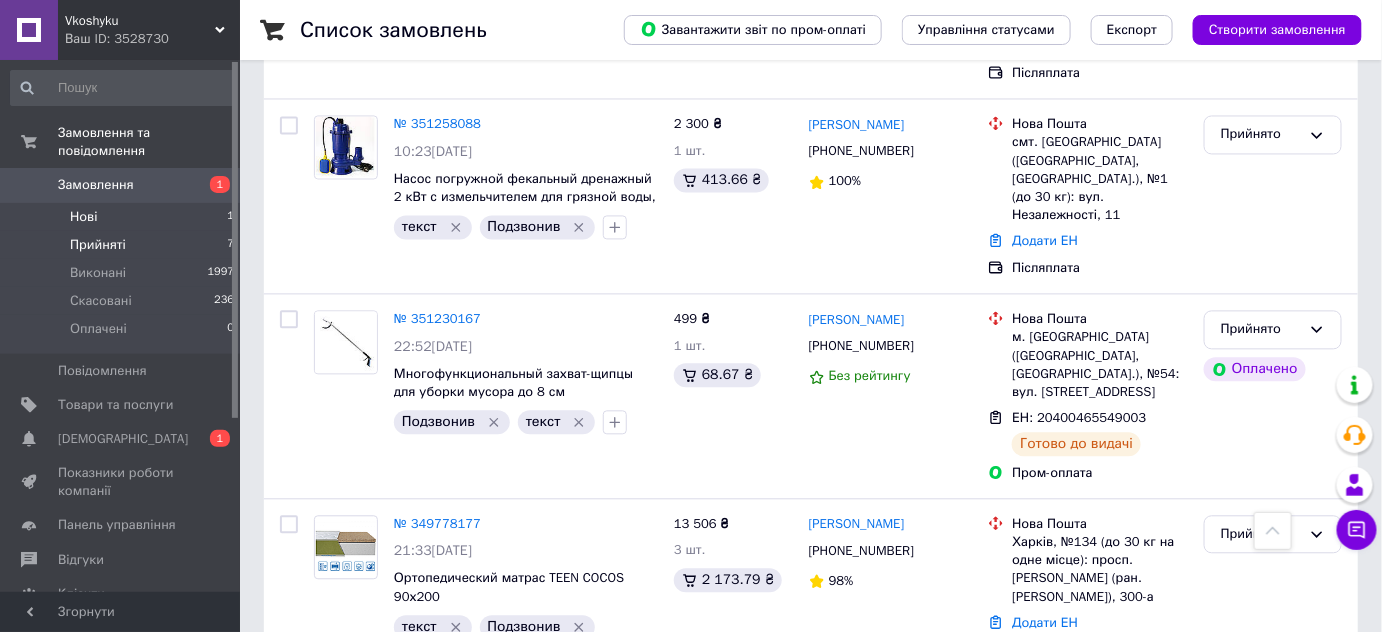 click on "Нові" at bounding box center [83, 217] 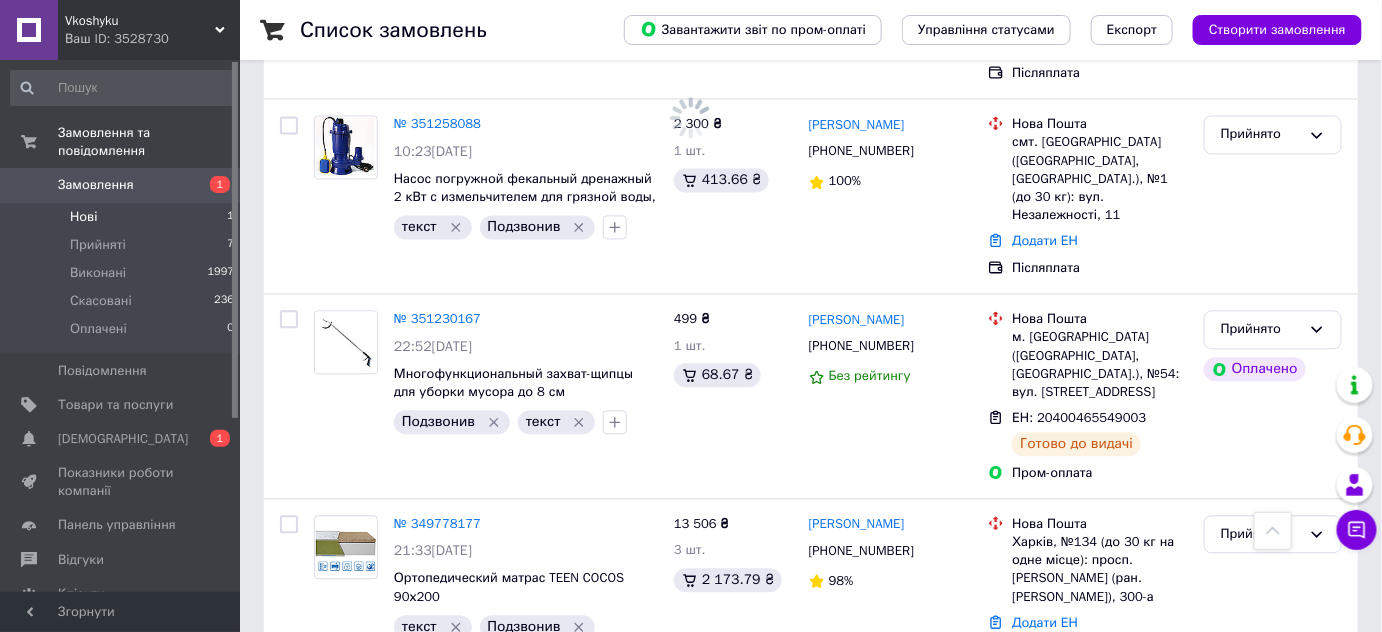 scroll, scrollTop: 0, scrollLeft: 0, axis: both 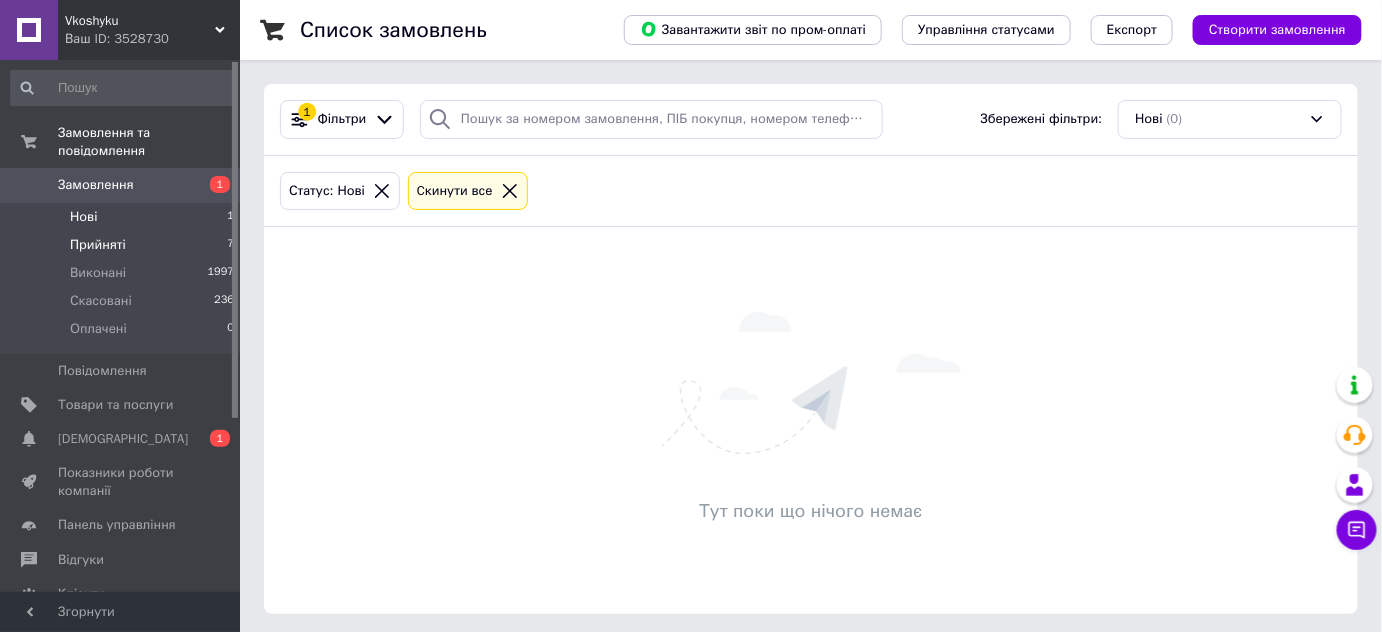 click on "Прийняті" at bounding box center [98, 245] 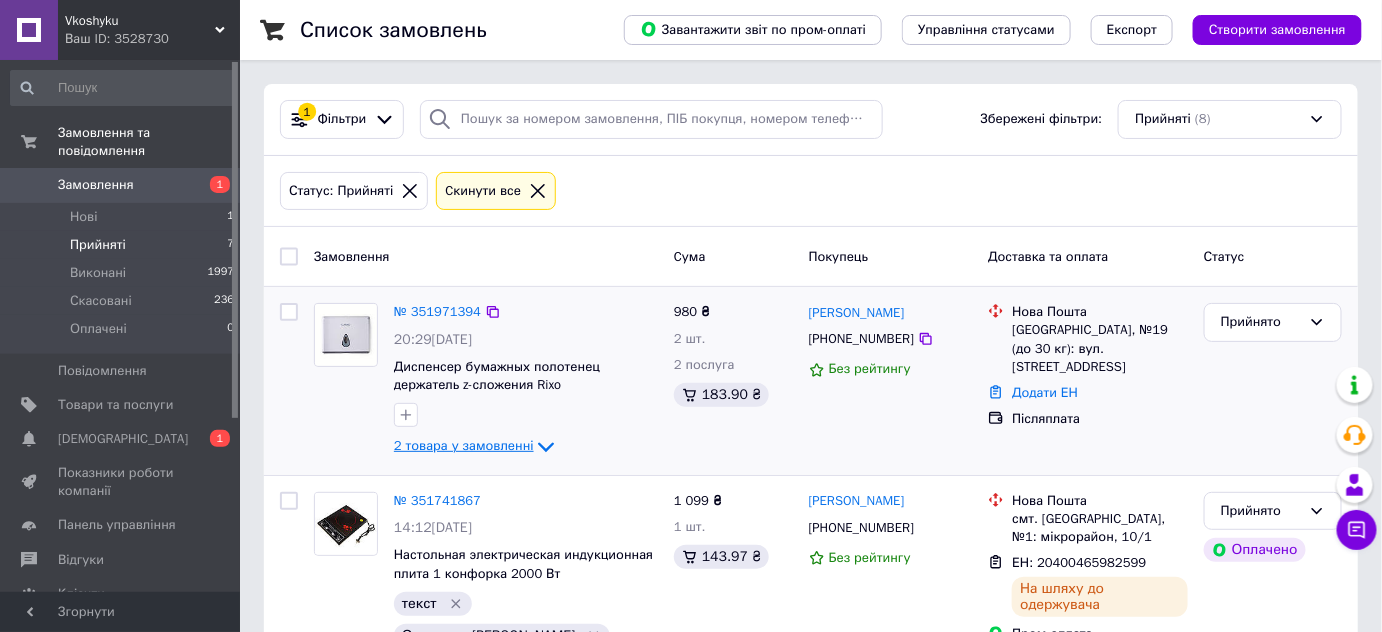 click 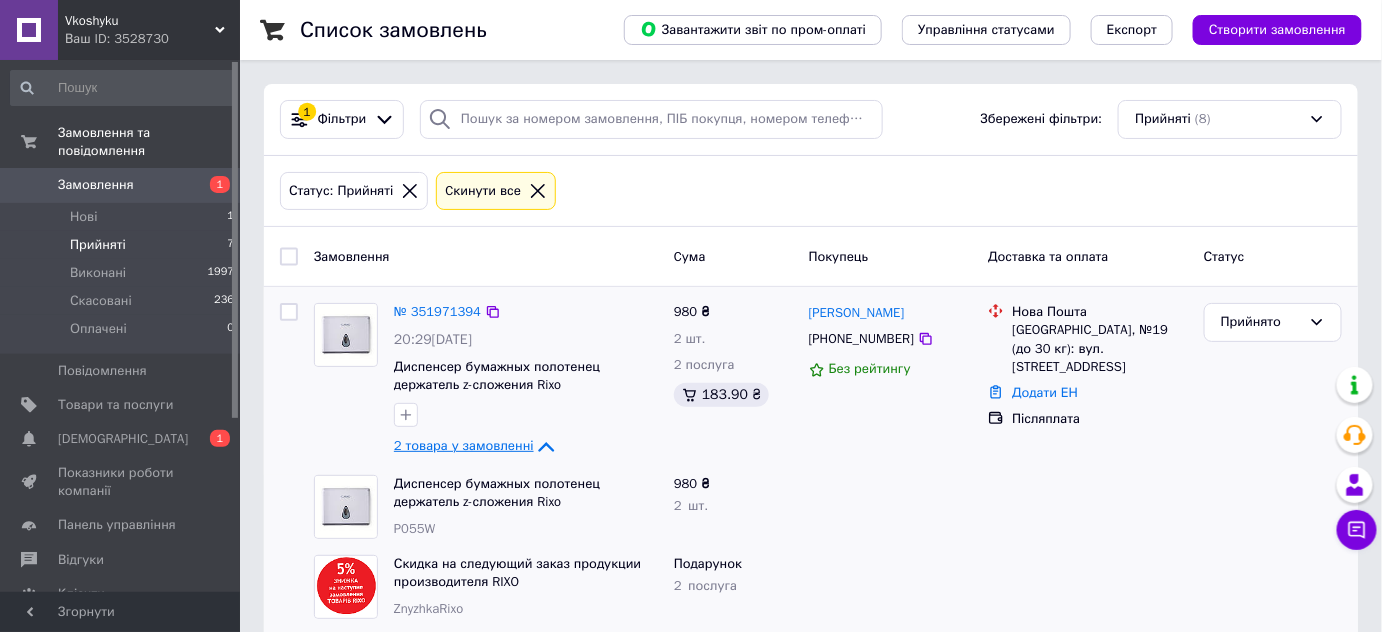 click 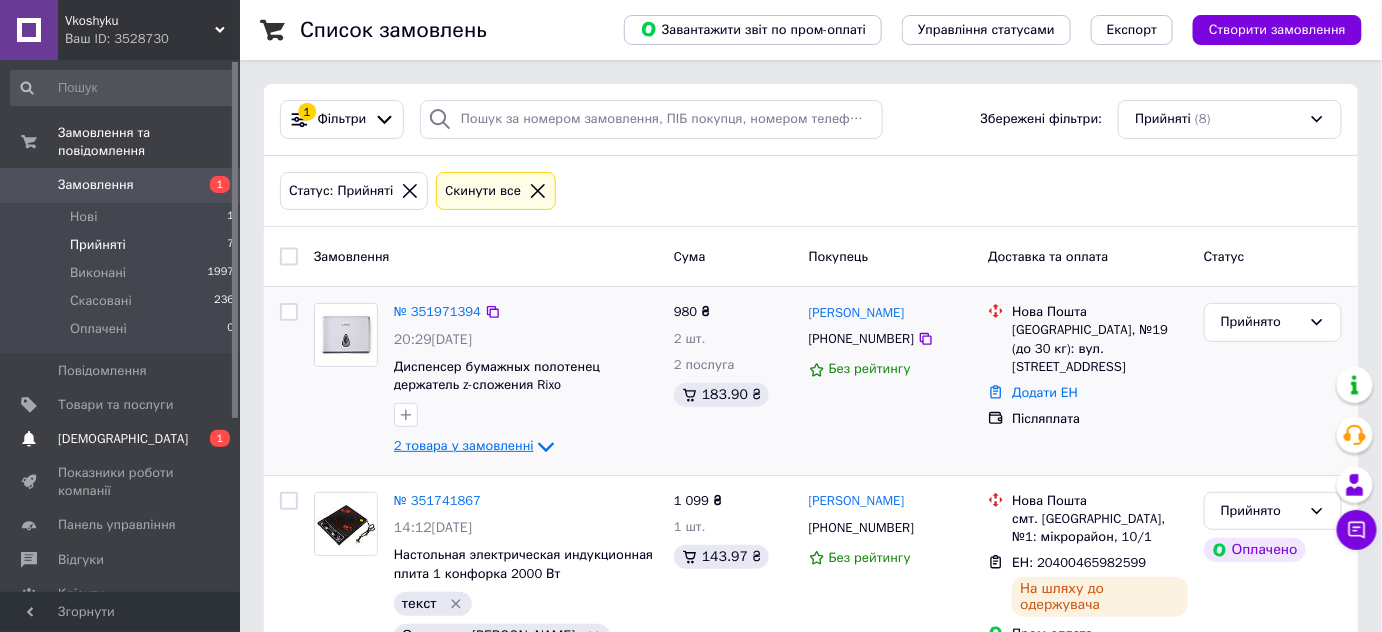 click on "[DEMOGRAPHIC_DATA]" at bounding box center (123, 439) 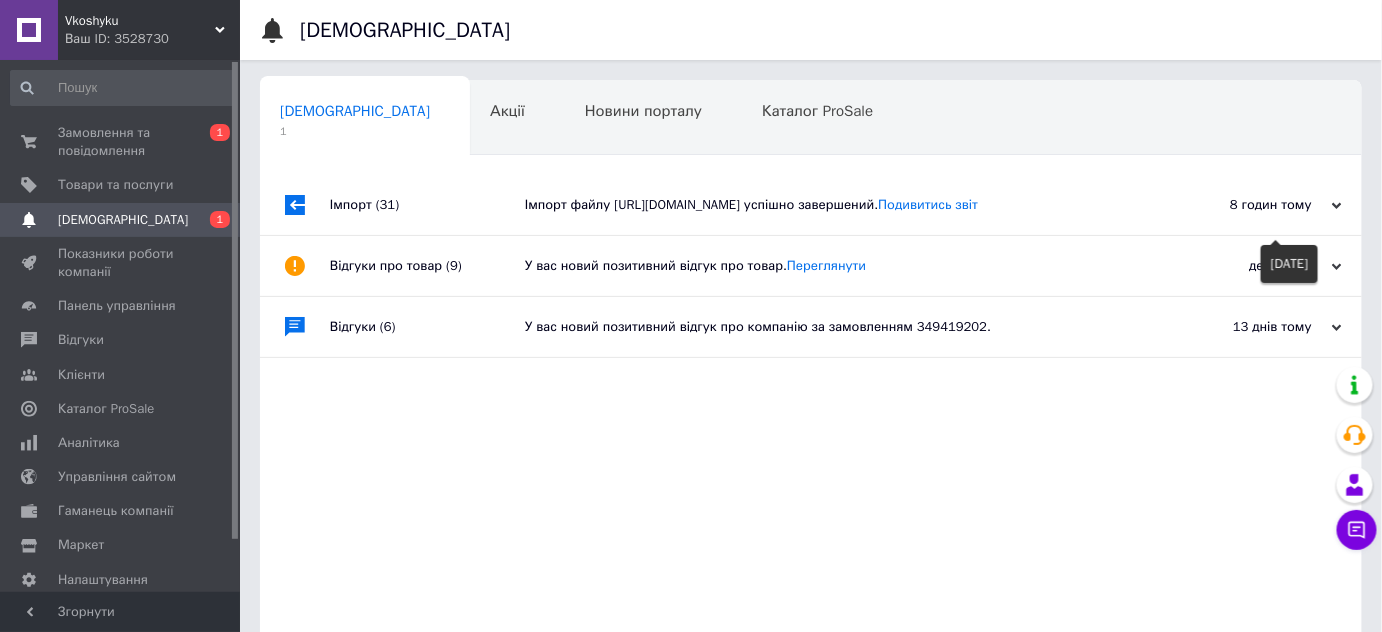 click on "8 годин тому" at bounding box center (1242, 205) 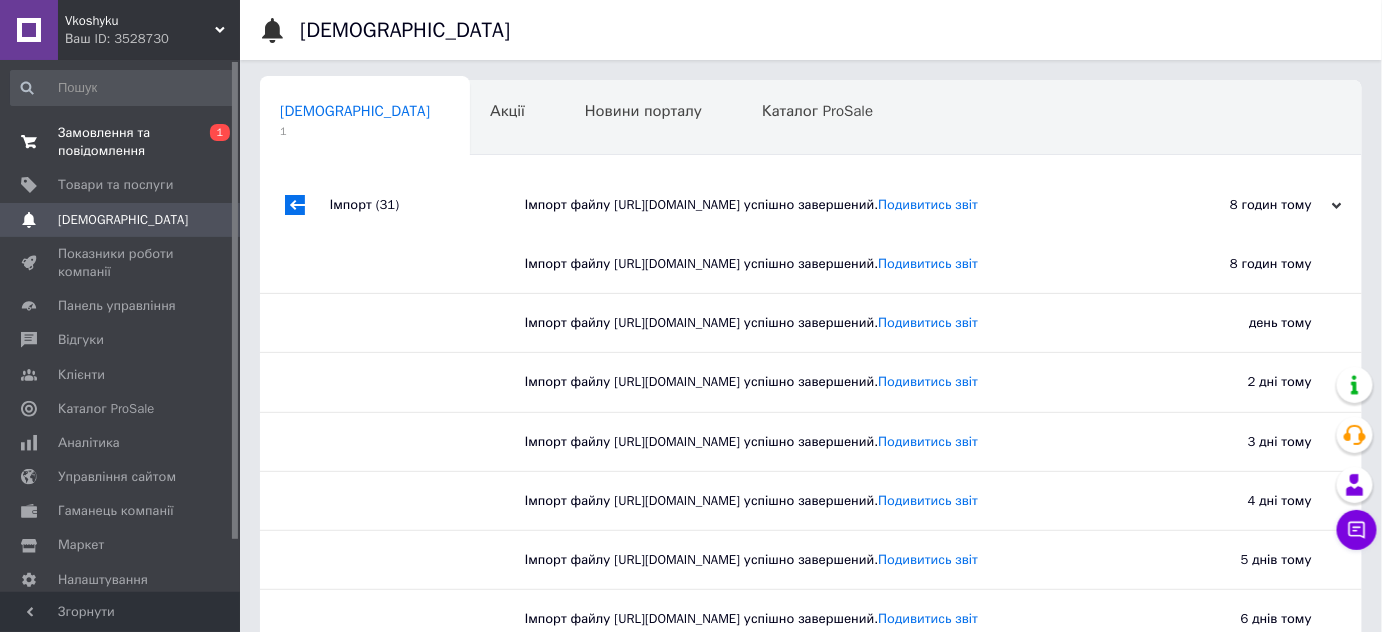 click on "Замовлення та повідомлення" at bounding box center [121, 142] 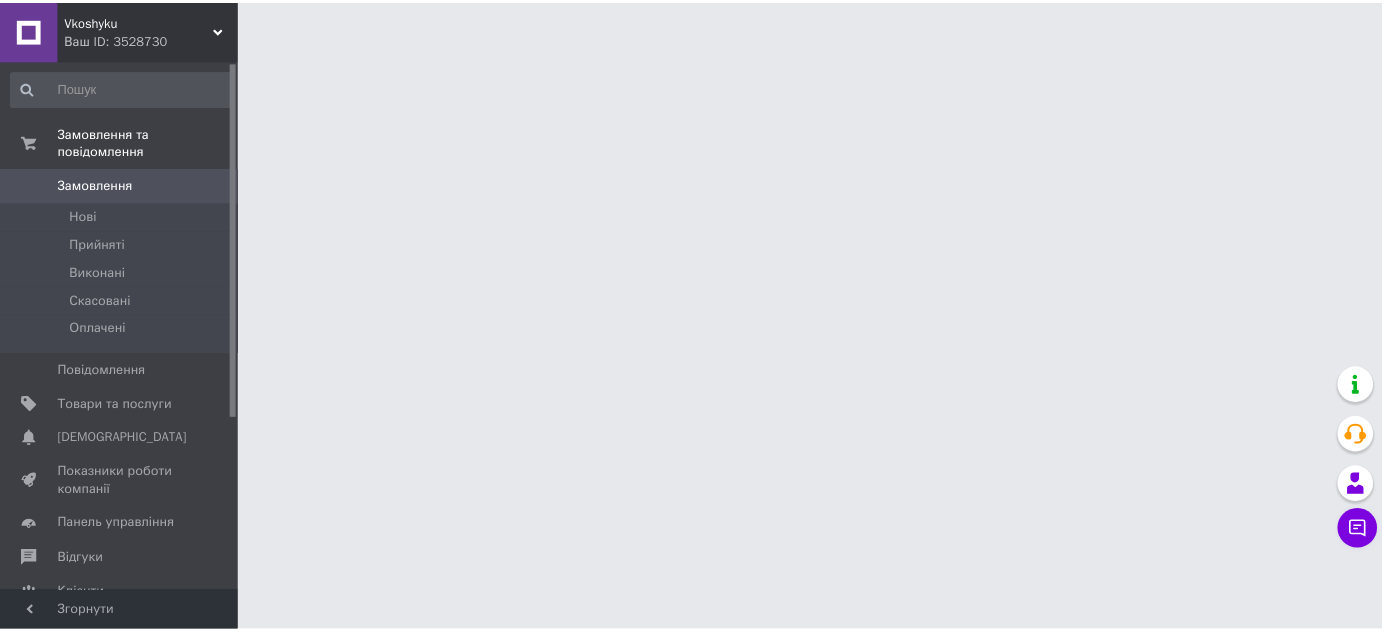 scroll, scrollTop: 0, scrollLeft: 0, axis: both 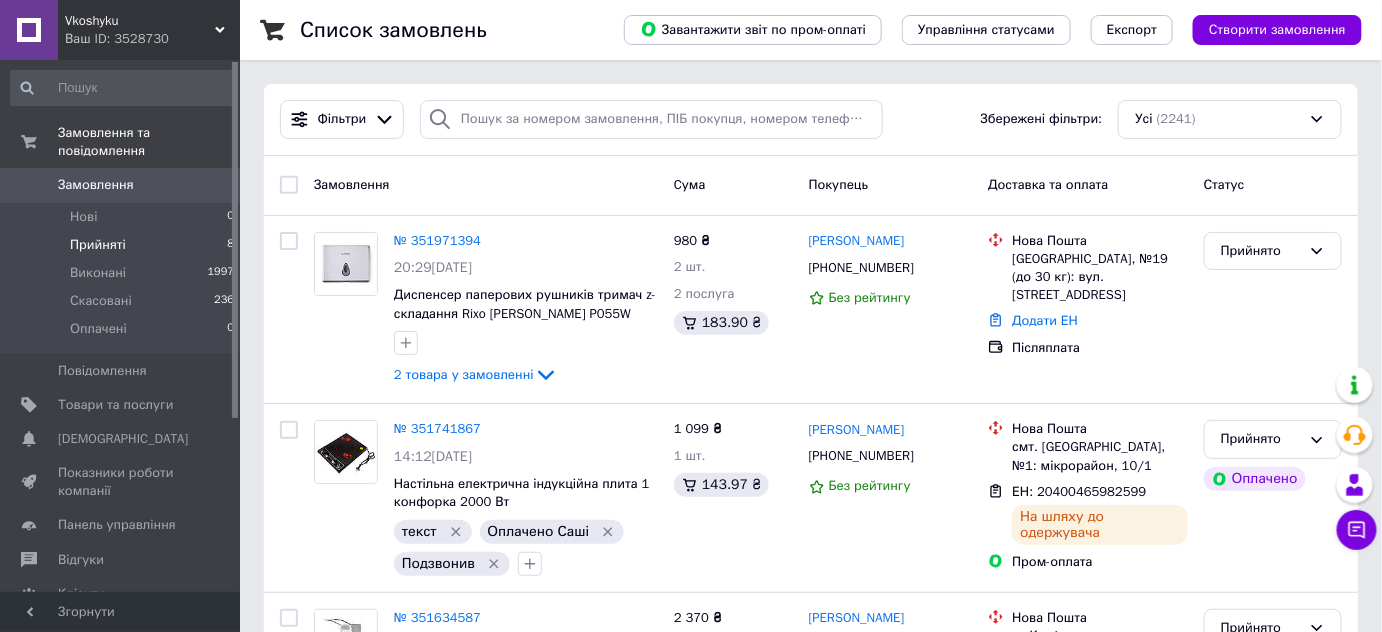 click on "Прийняті" at bounding box center (98, 245) 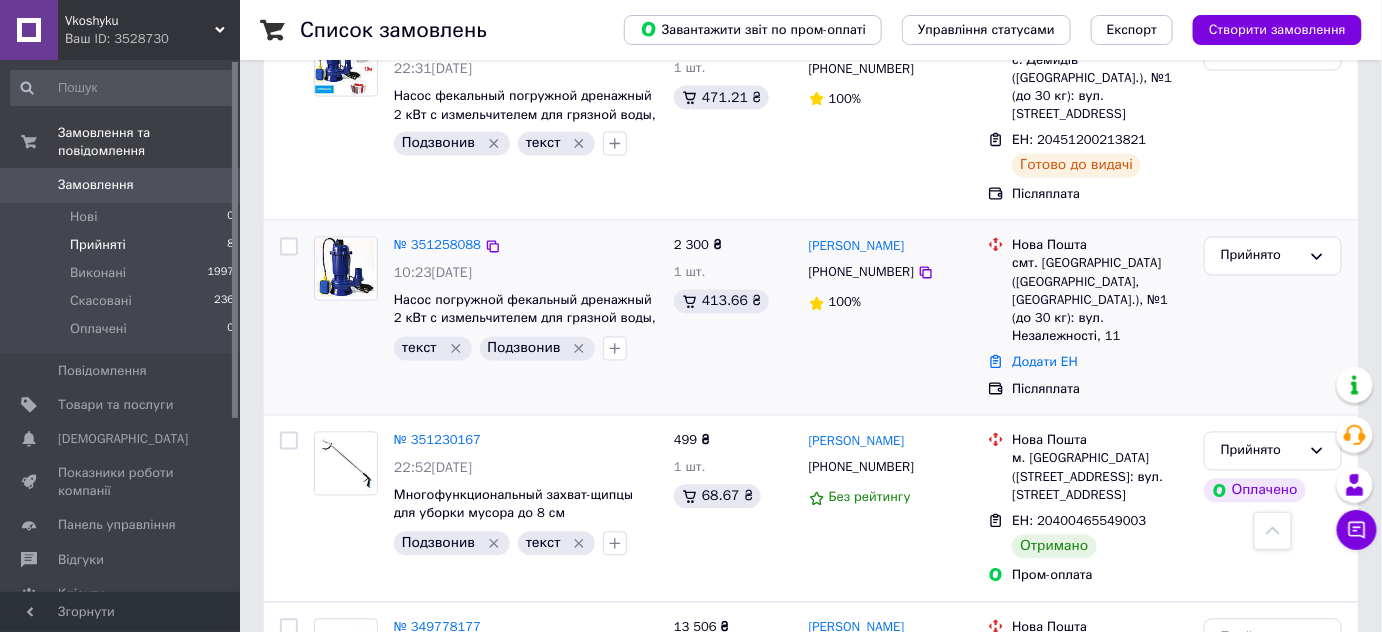 scroll, scrollTop: 1282, scrollLeft: 0, axis: vertical 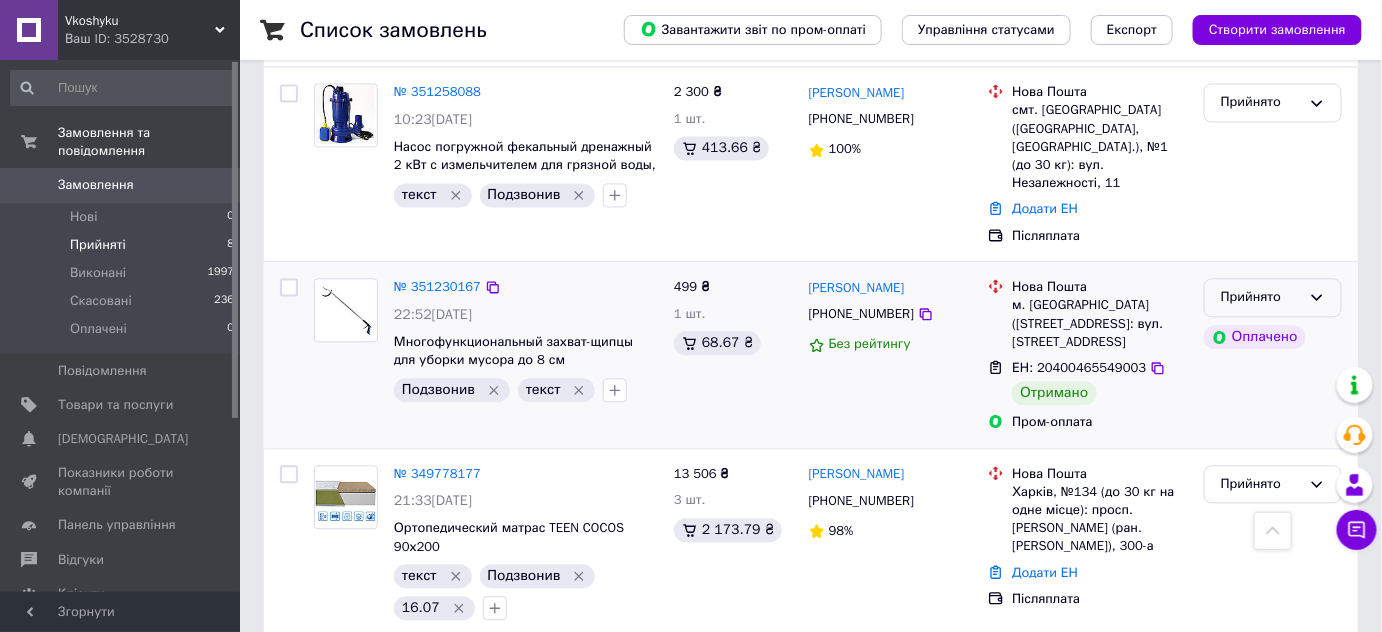 click 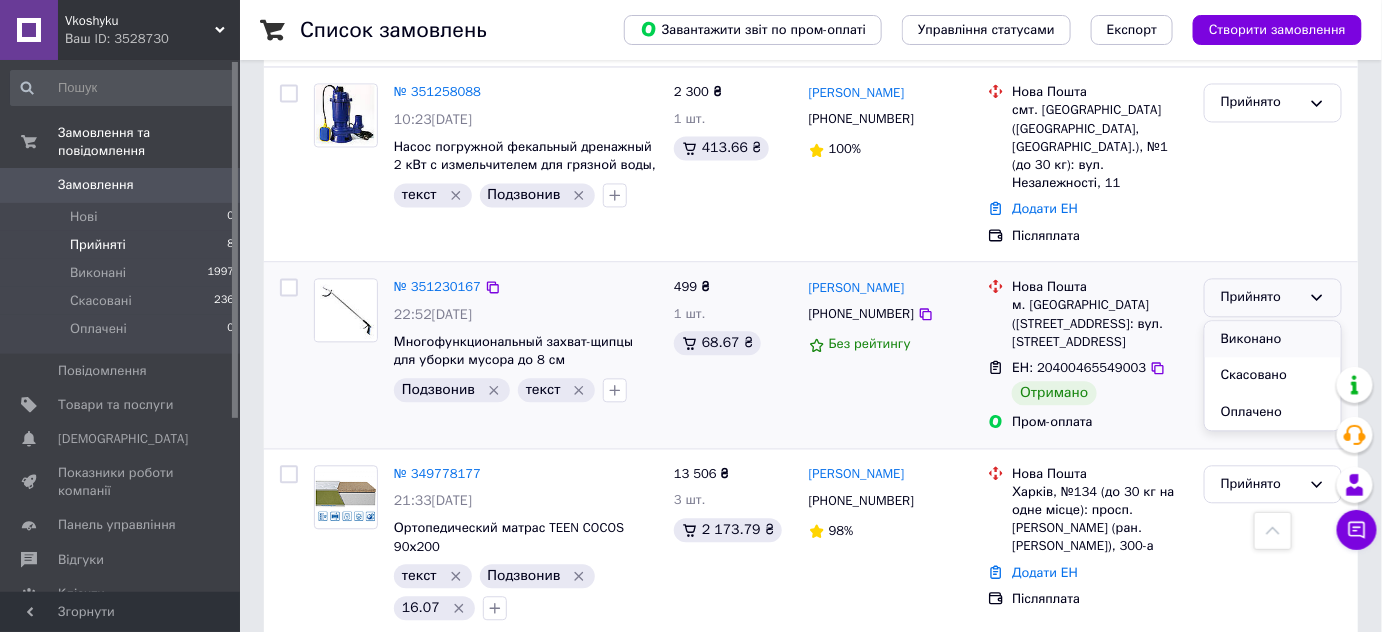 click on "Виконано" at bounding box center [1273, 339] 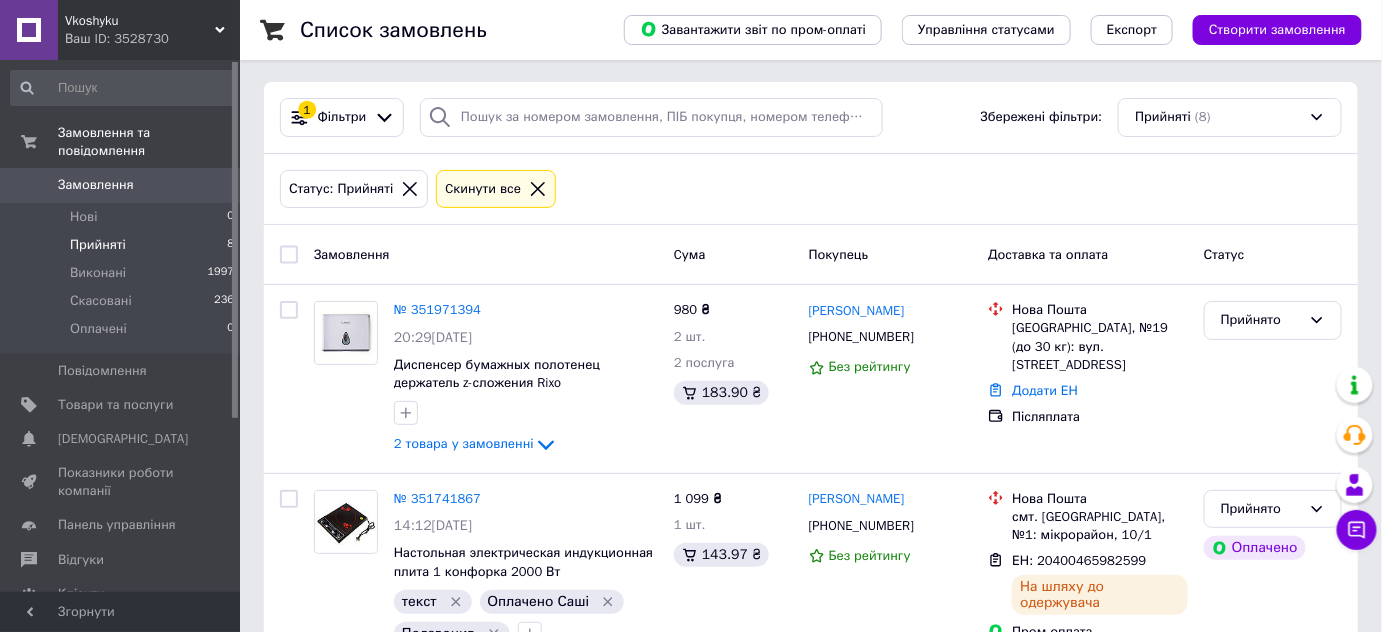 scroll, scrollTop: 0, scrollLeft: 0, axis: both 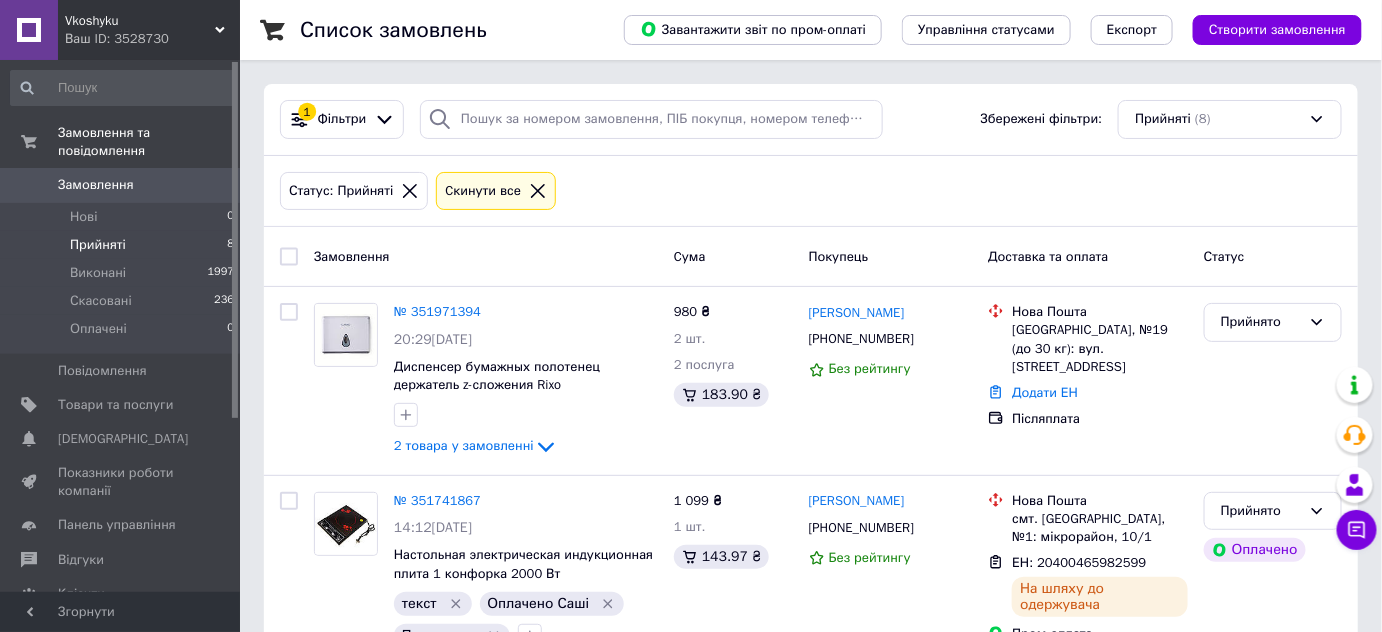 click 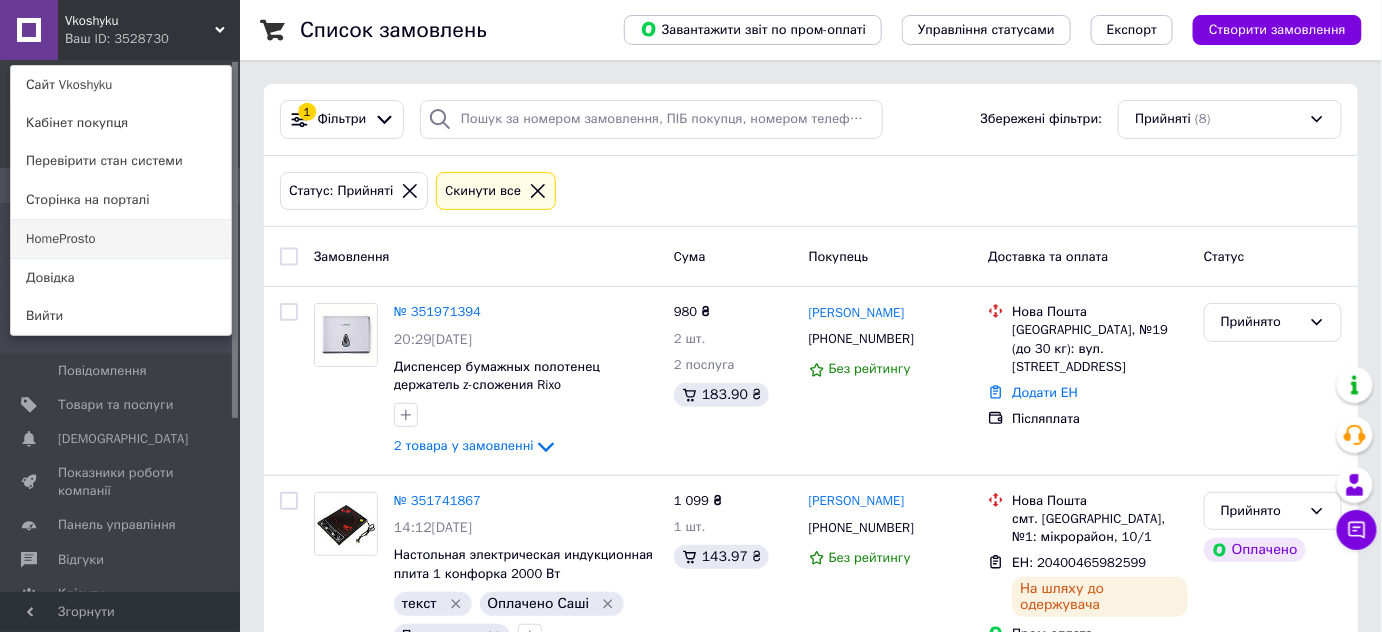 click on "HomeProsto" at bounding box center (121, 239) 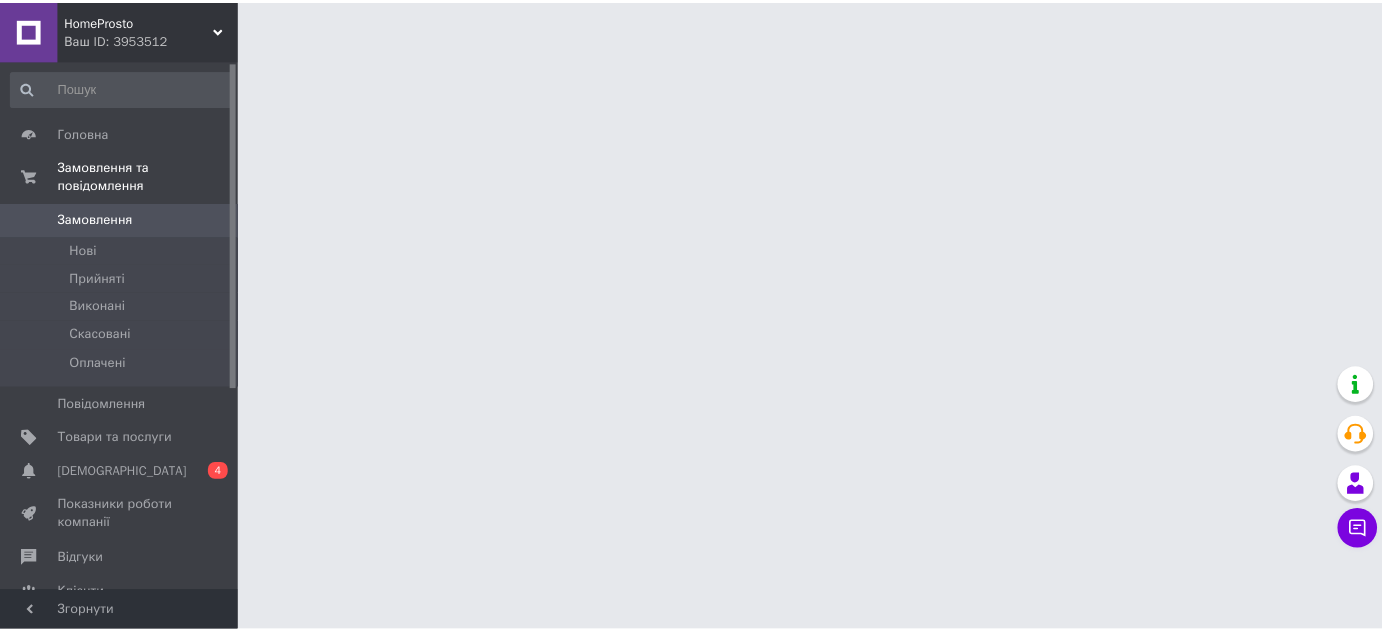 scroll, scrollTop: 0, scrollLeft: 0, axis: both 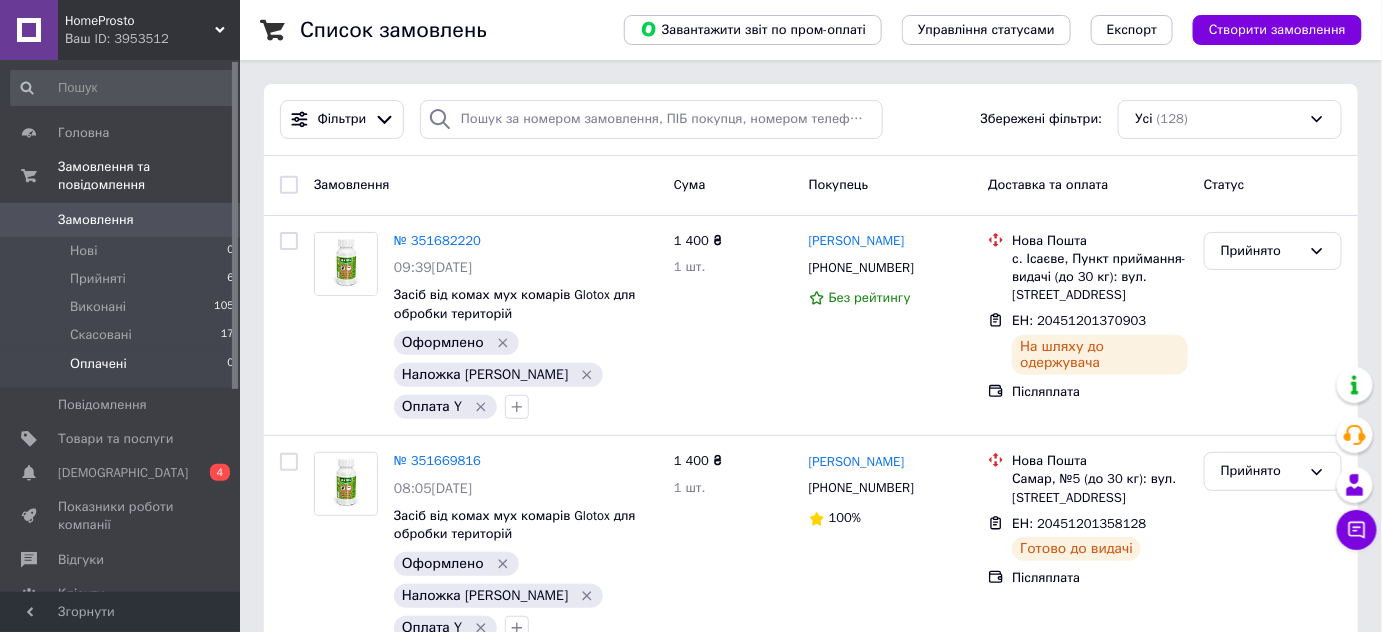 click on "Оплачені" at bounding box center [98, 364] 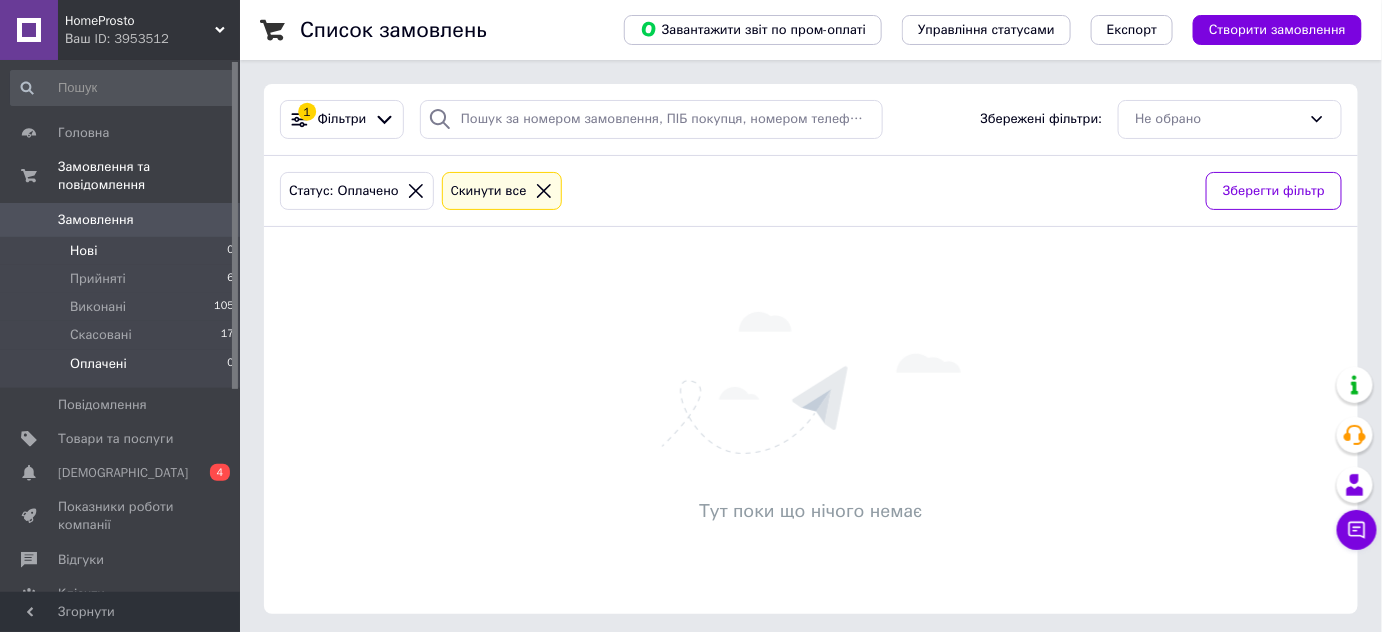 click on "Нові" at bounding box center (83, 251) 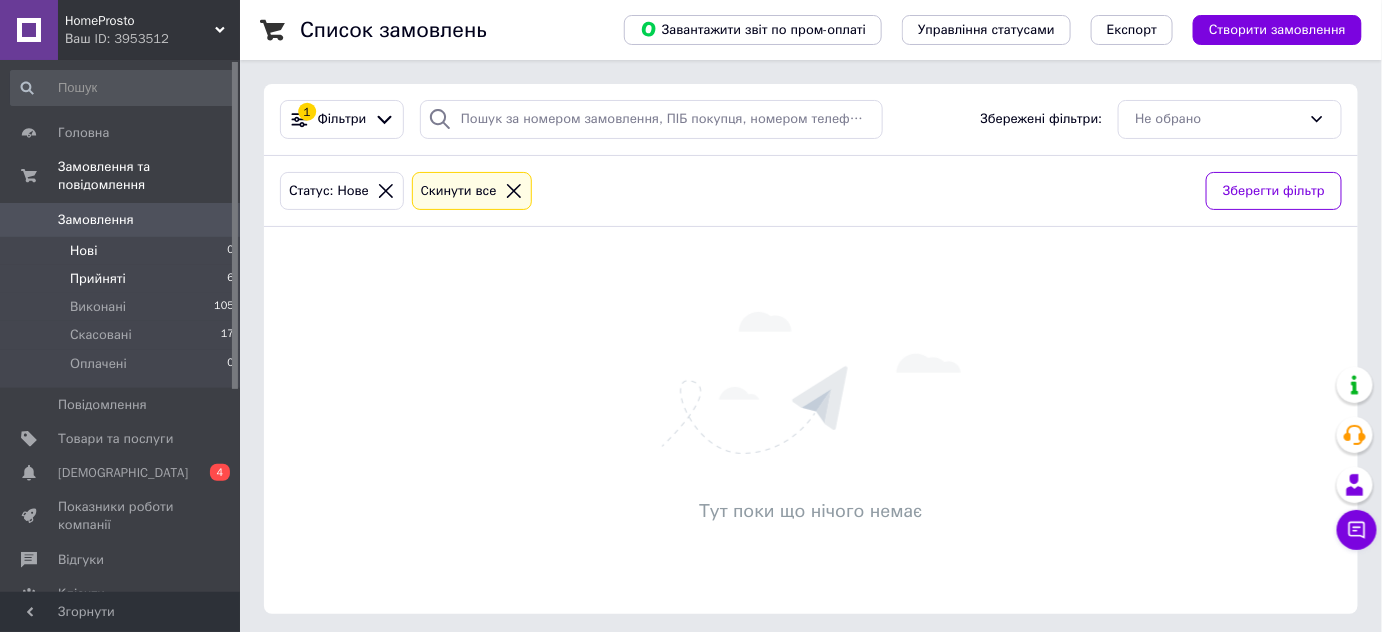 click on "Прийняті" at bounding box center [98, 279] 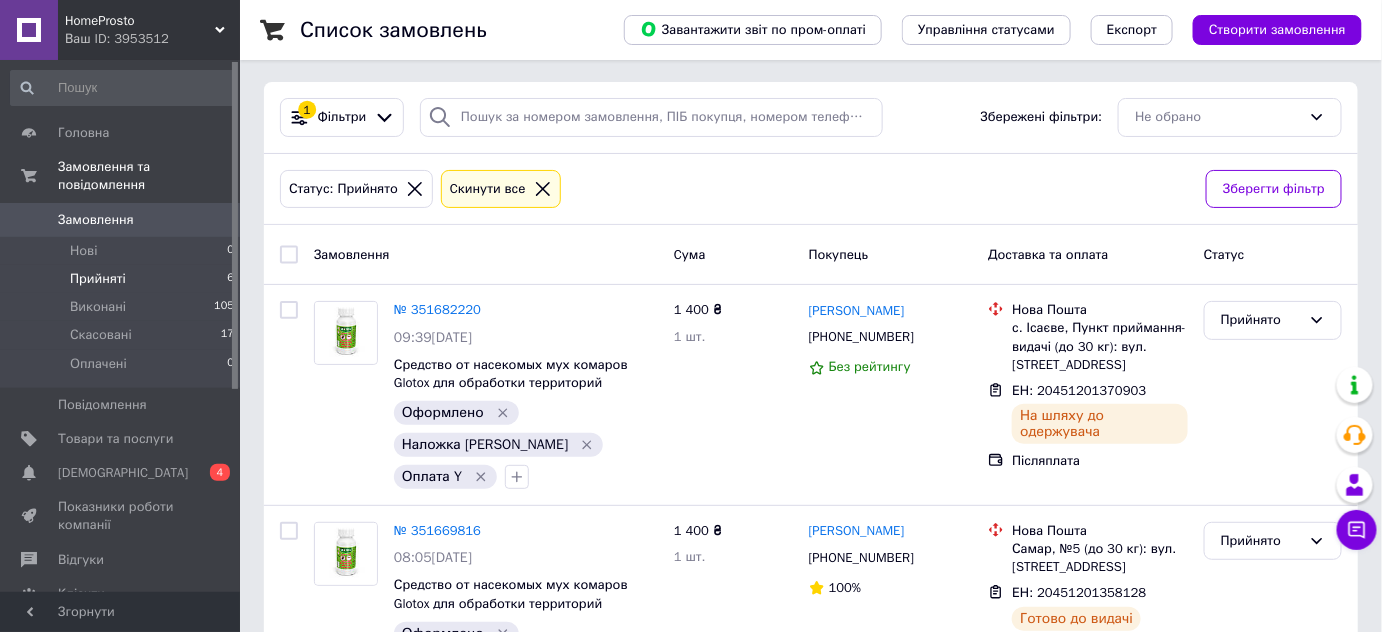 scroll, scrollTop: 0, scrollLeft: 0, axis: both 